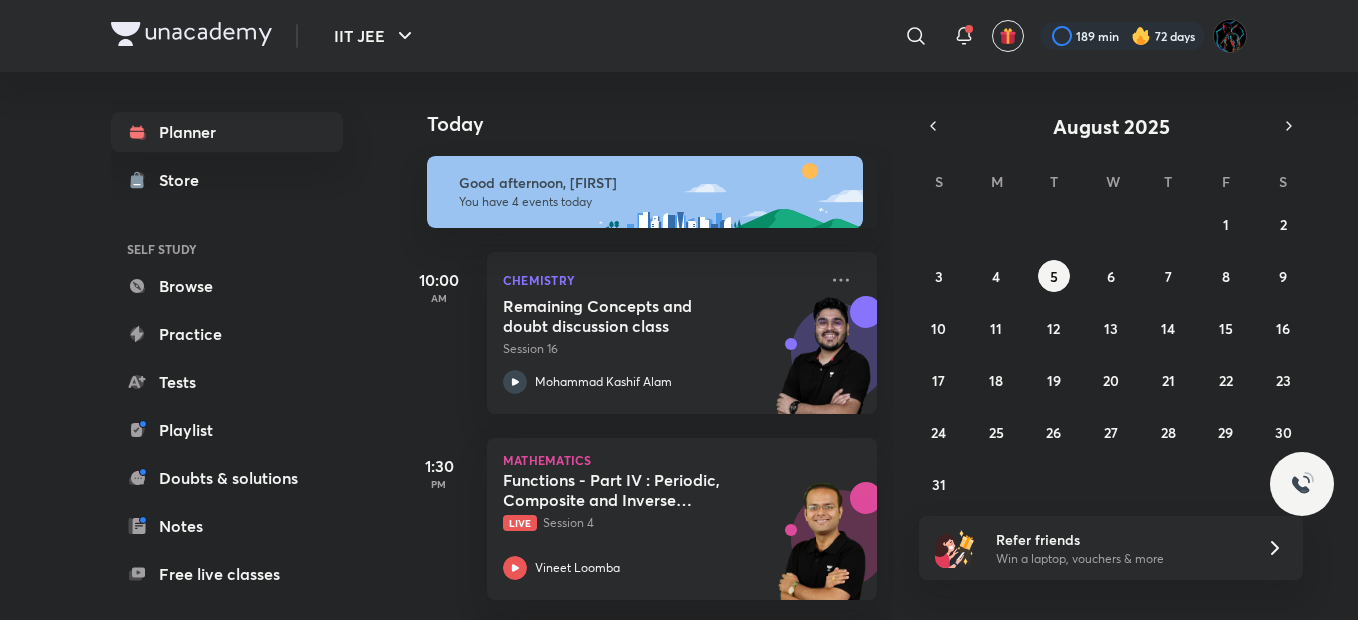 scroll, scrollTop: 0, scrollLeft: 0, axis: both 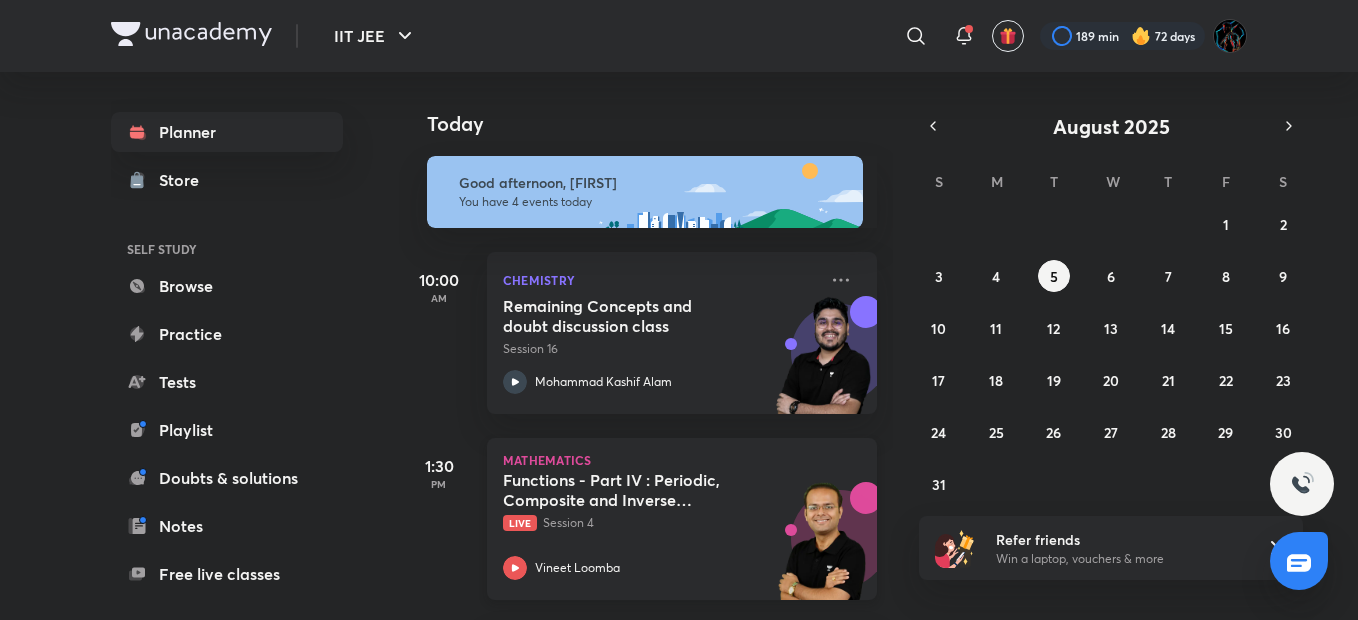 click on "Functions - Part IV : Periodic, Composite and Inverse Functions" at bounding box center (627, 490) 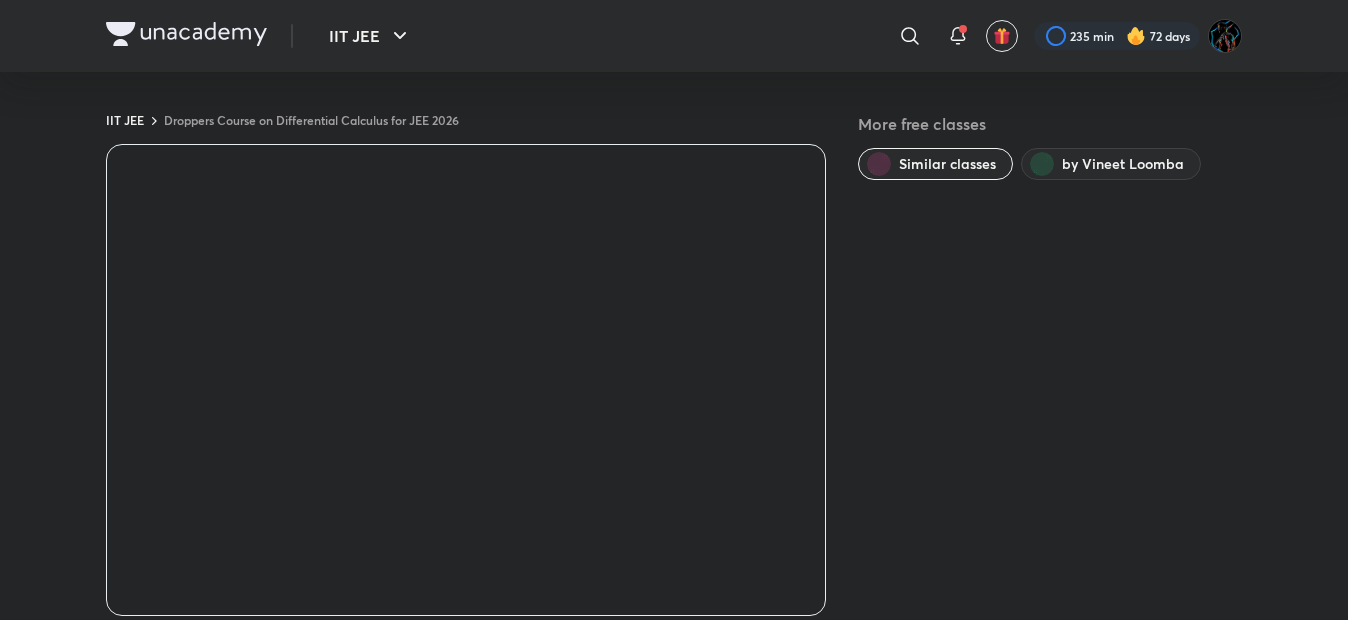 scroll, scrollTop: 0, scrollLeft: 0, axis: both 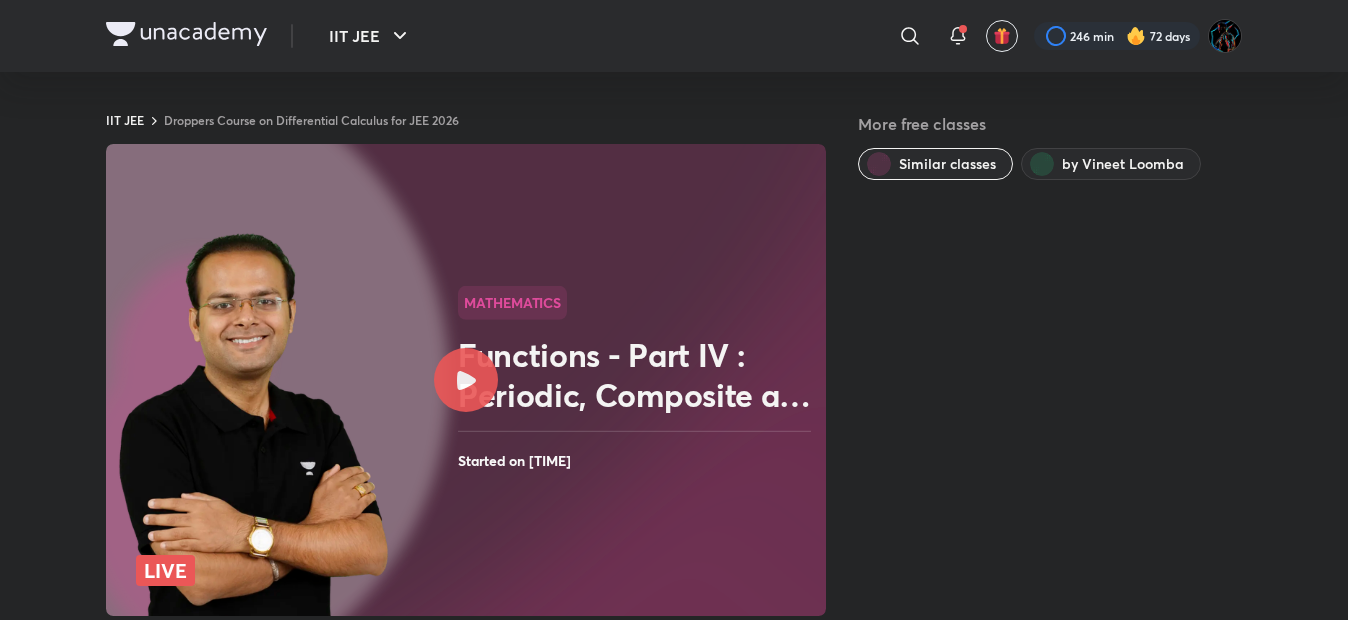 click at bounding box center [186, 34] 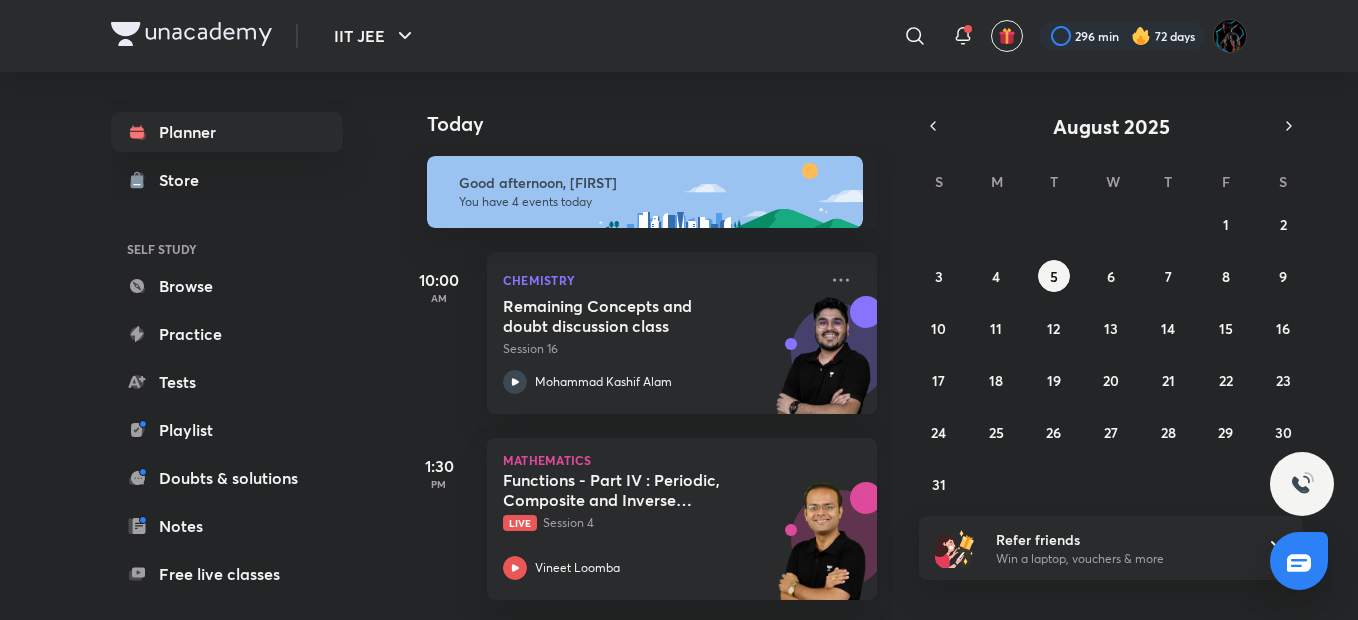scroll, scrollTop: 0, scrollLeft: 0, axis: both 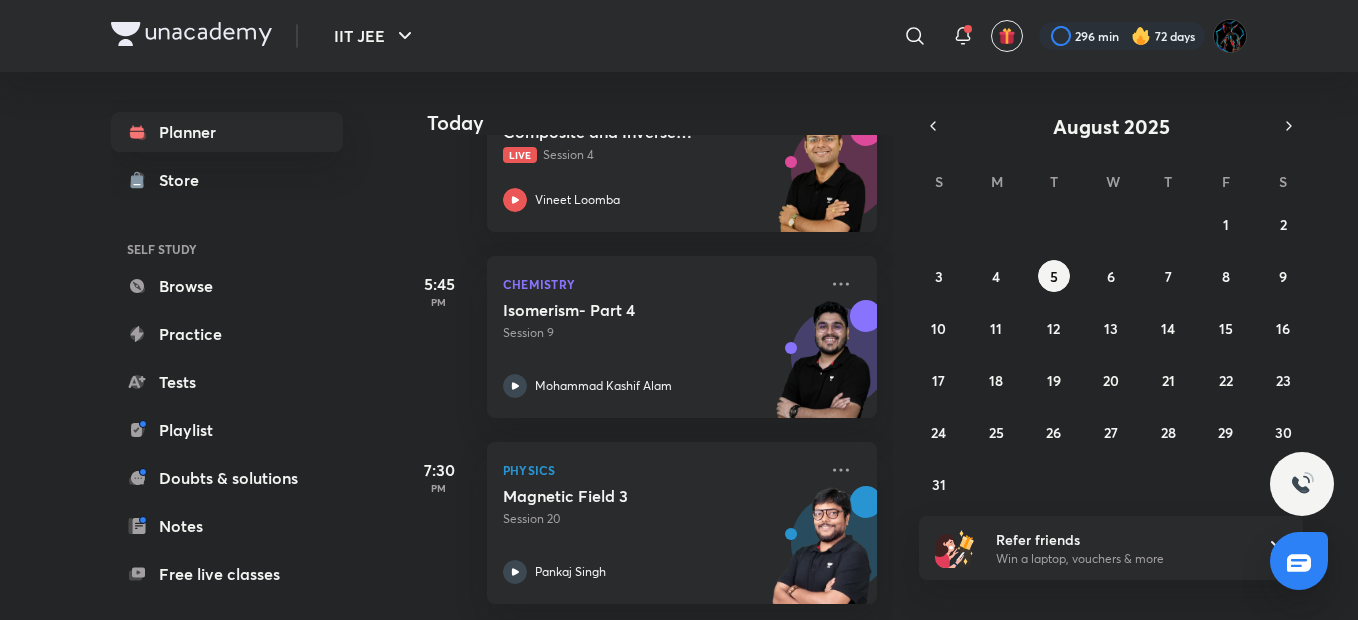 click at bounding box center (1141, 36) 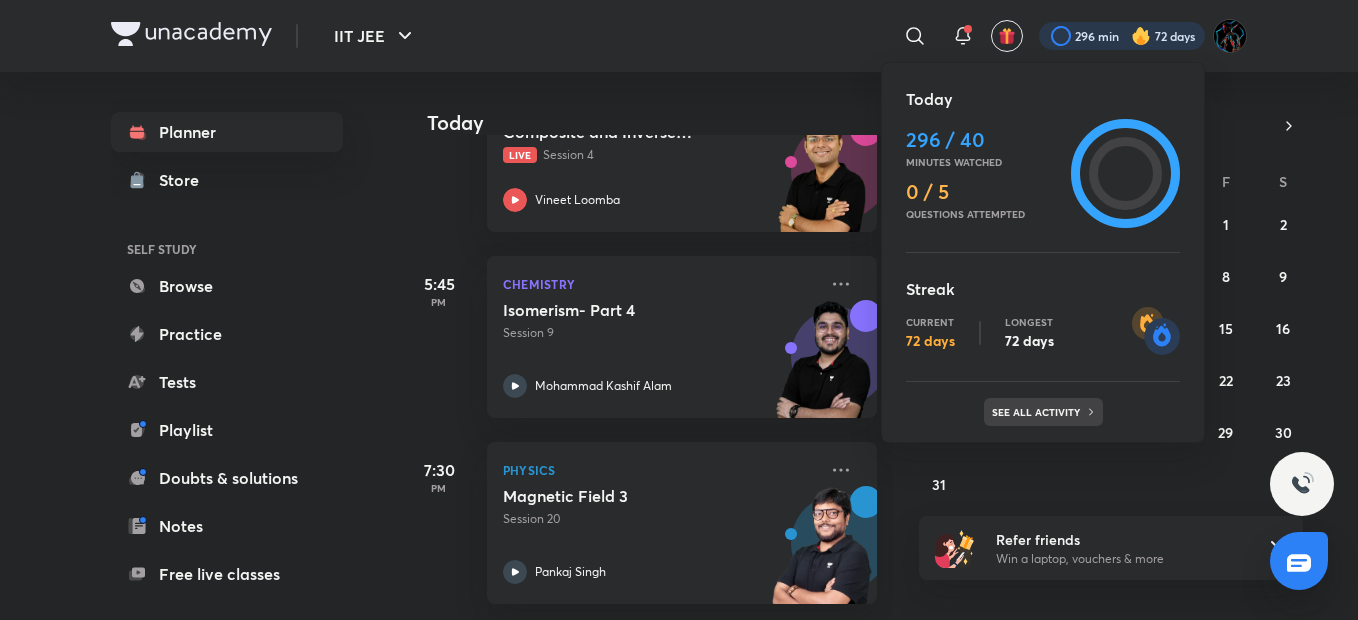 click on "See all activity" at bounding box center [1038, 412] 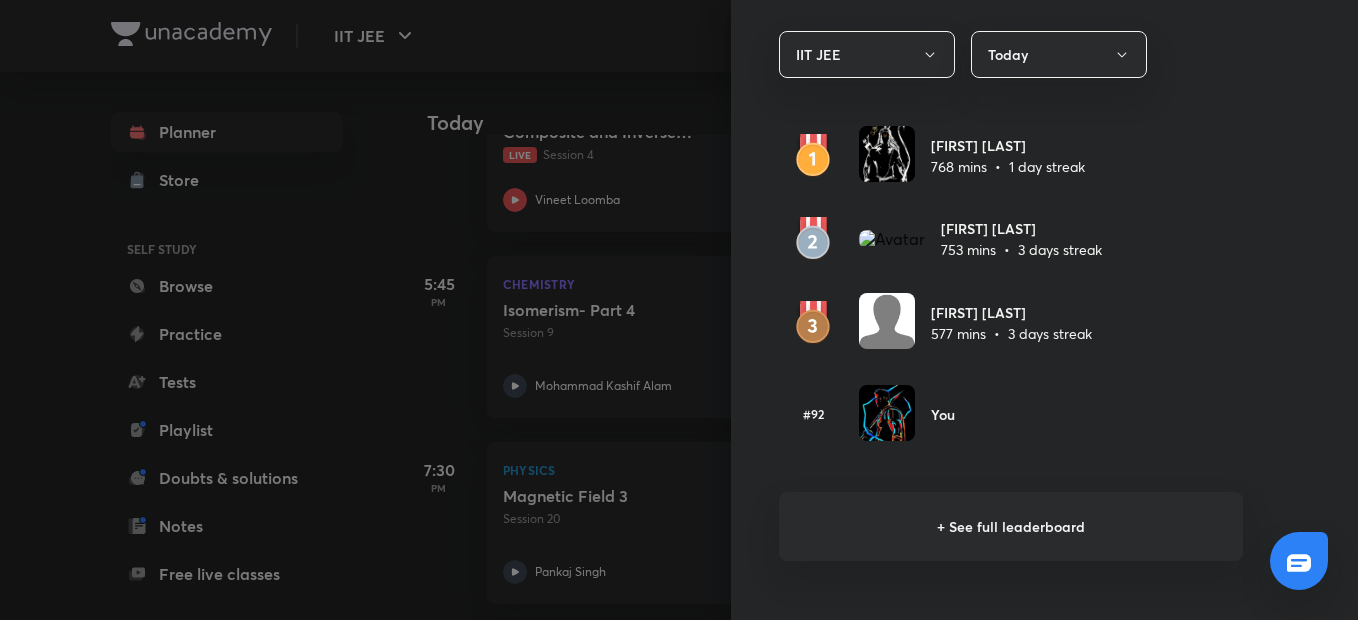 scroll, scrollTop: 1187, scrollLeft: 0, axis: vertical 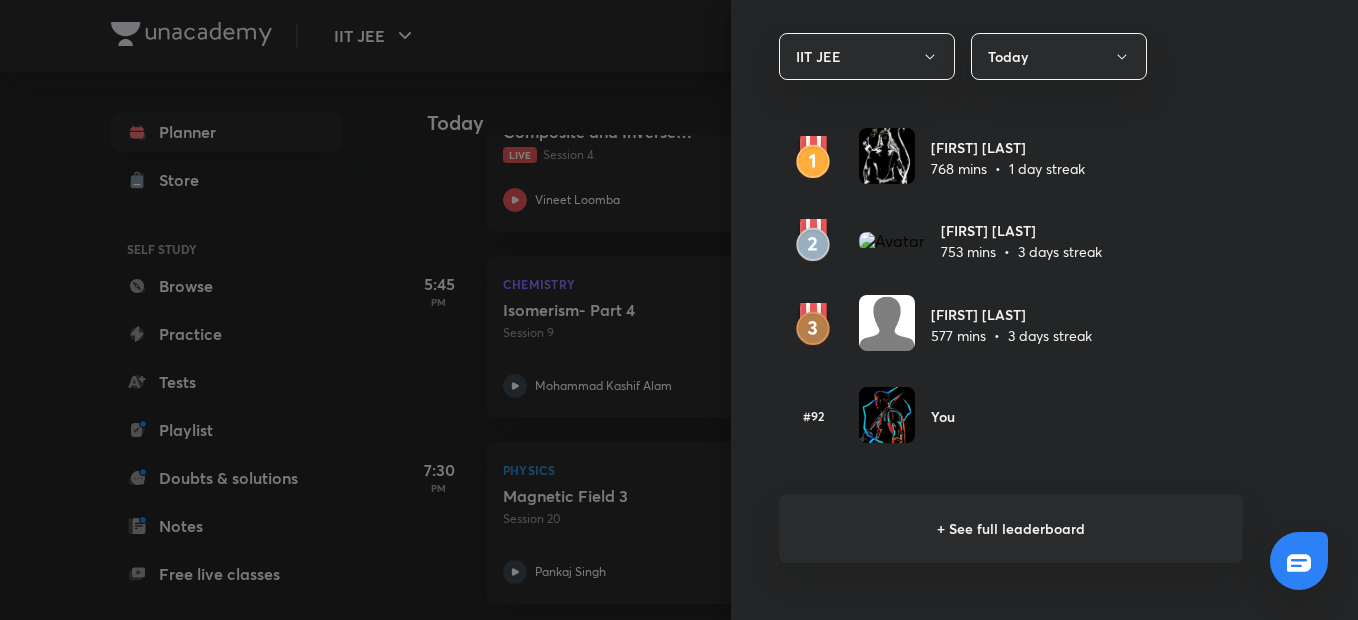 click on "+ See full leaderboard" at bounding box center (1011, 528) 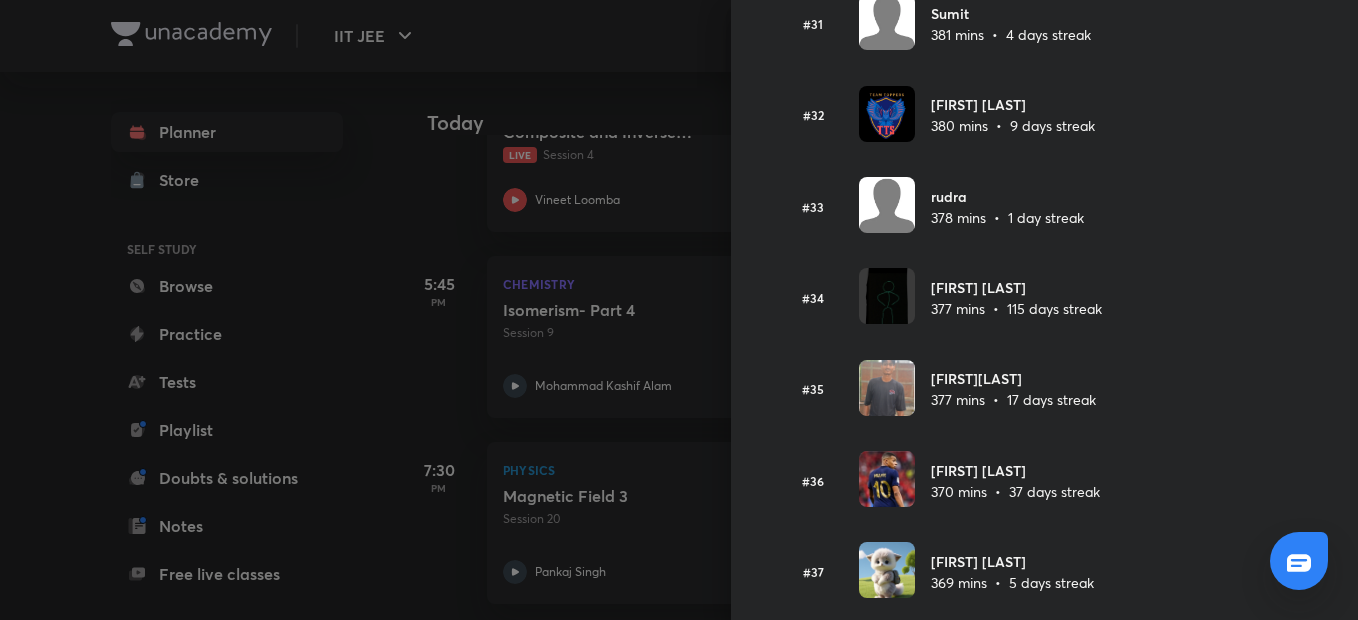 scroll, scrollTop: 2906, scrollLeft: 0, axis: vertical 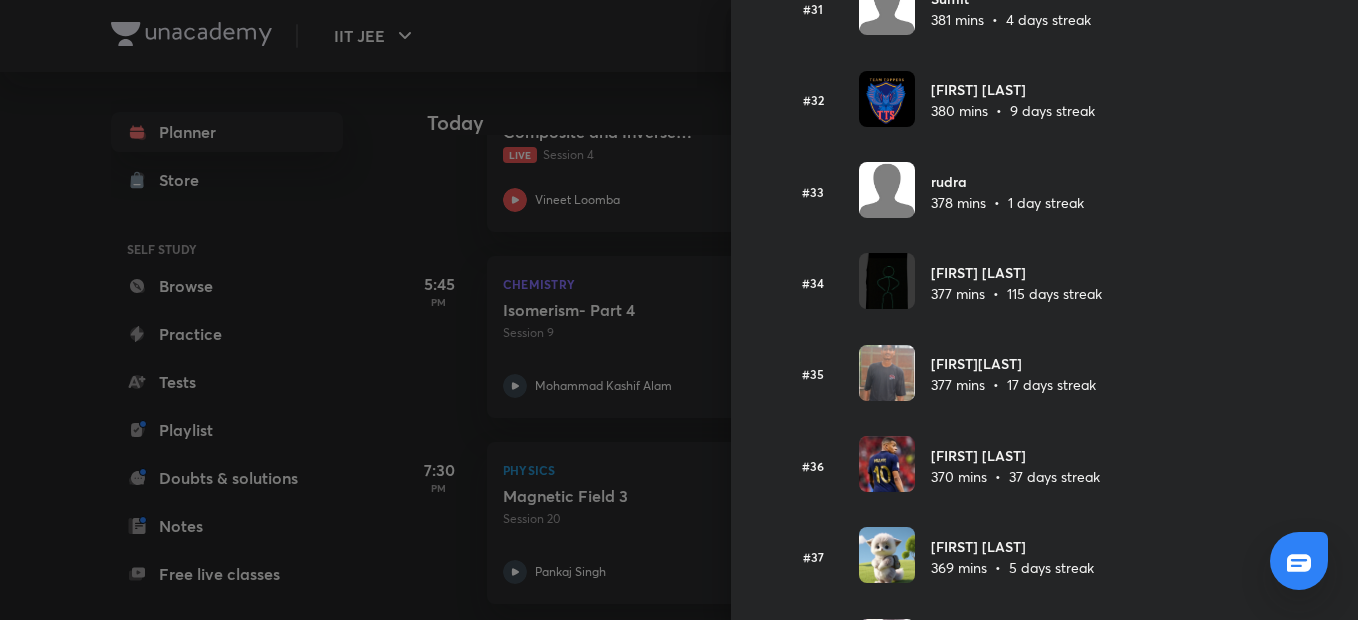 click at bounding box center [679, 310] 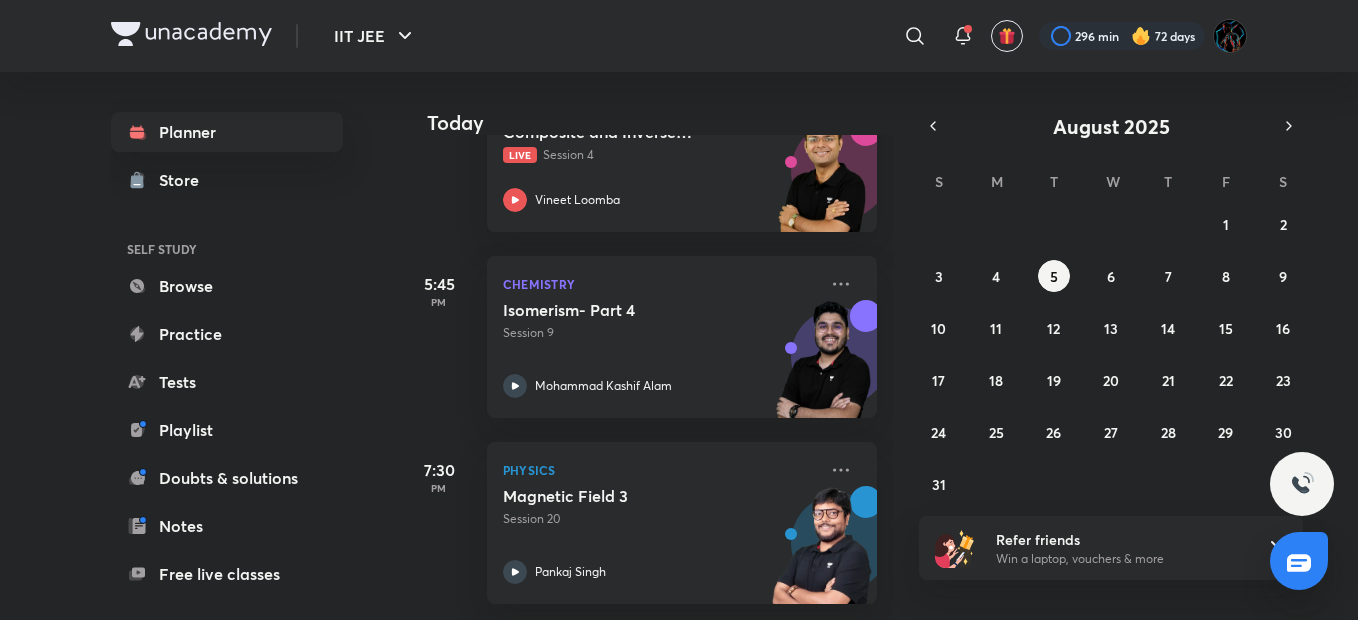 click on "​" at bounding box center (751, 36) 